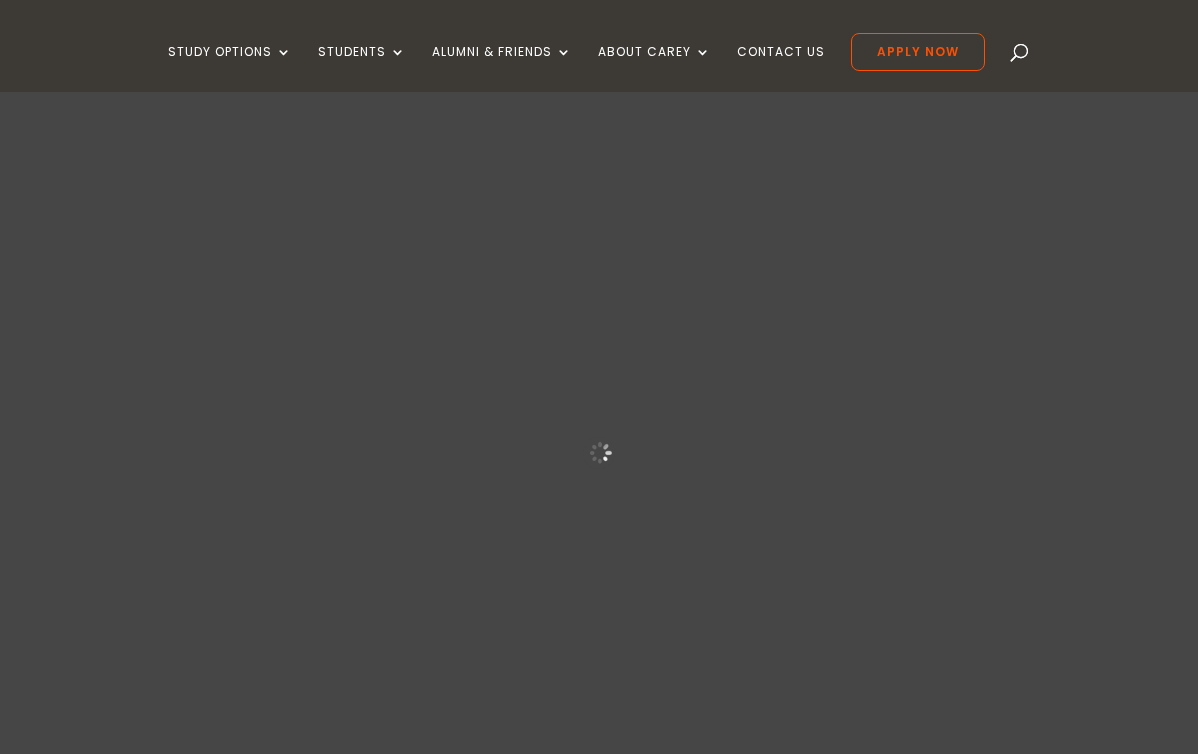 scroll, scrollTop: 0, scrollLeft: 0, axis: both 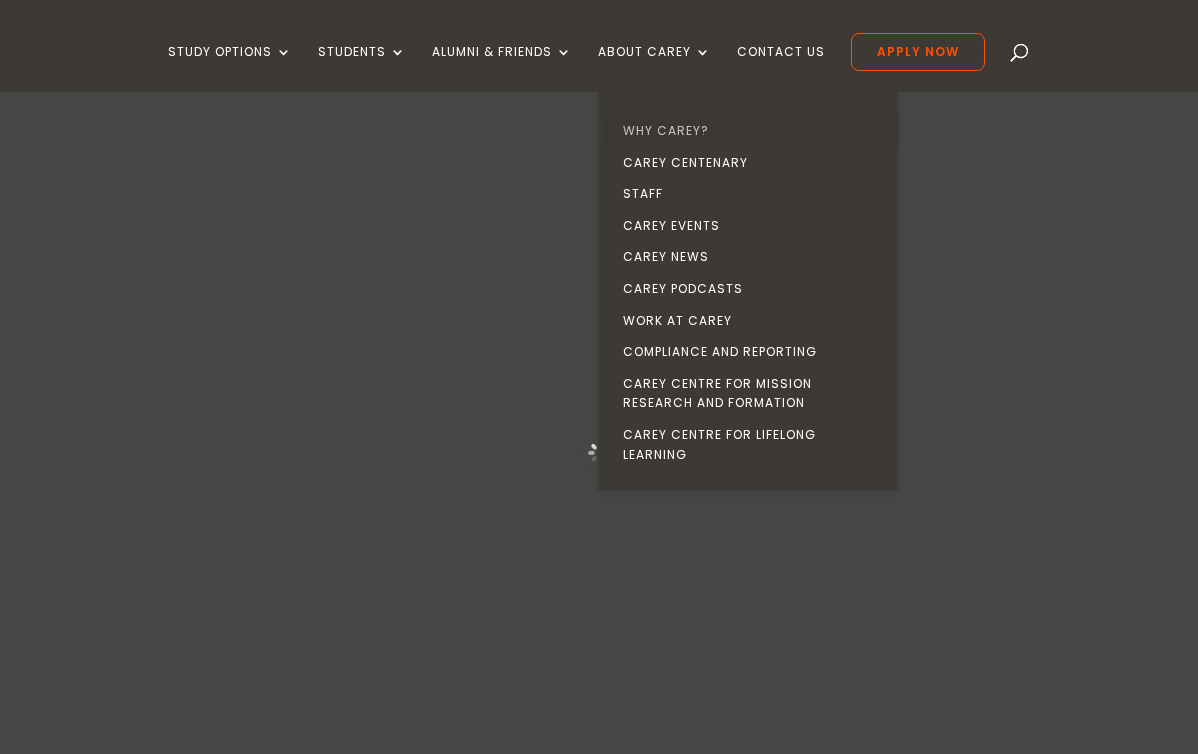 click on "Why Carey?" at bounding box center (753, 131) 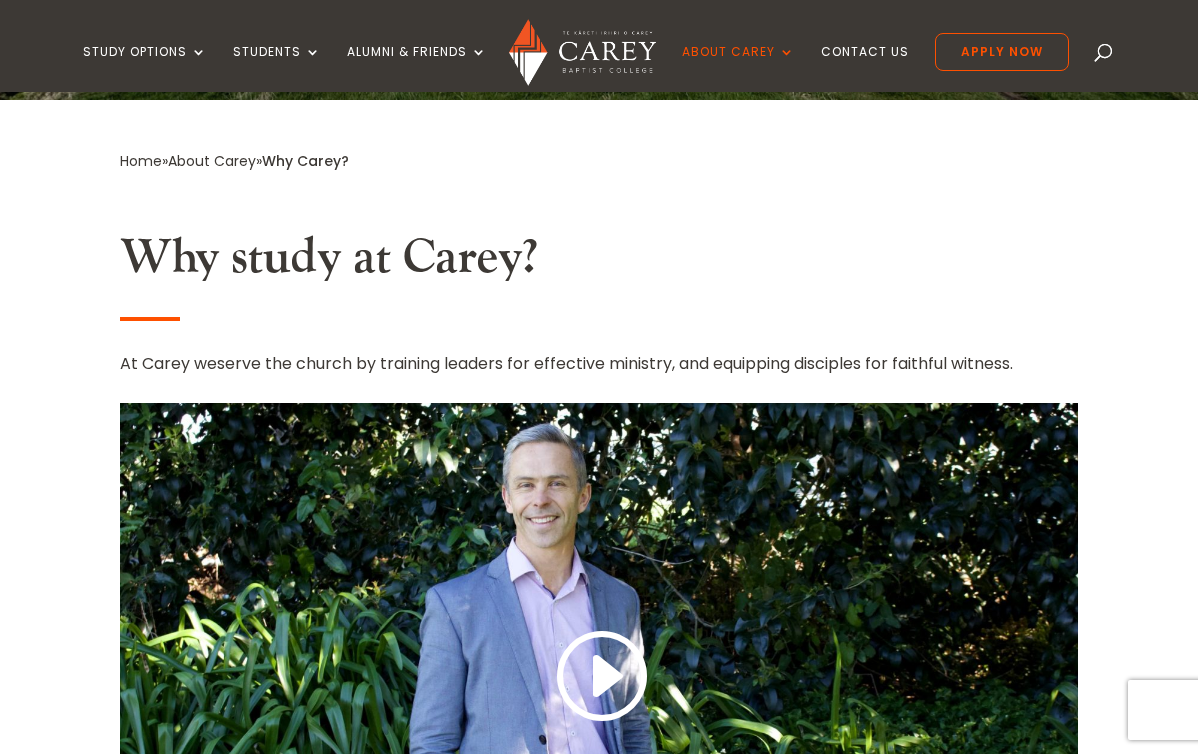 scroll, scrollTop: 38, scrollLeft: 0, axis: vertical 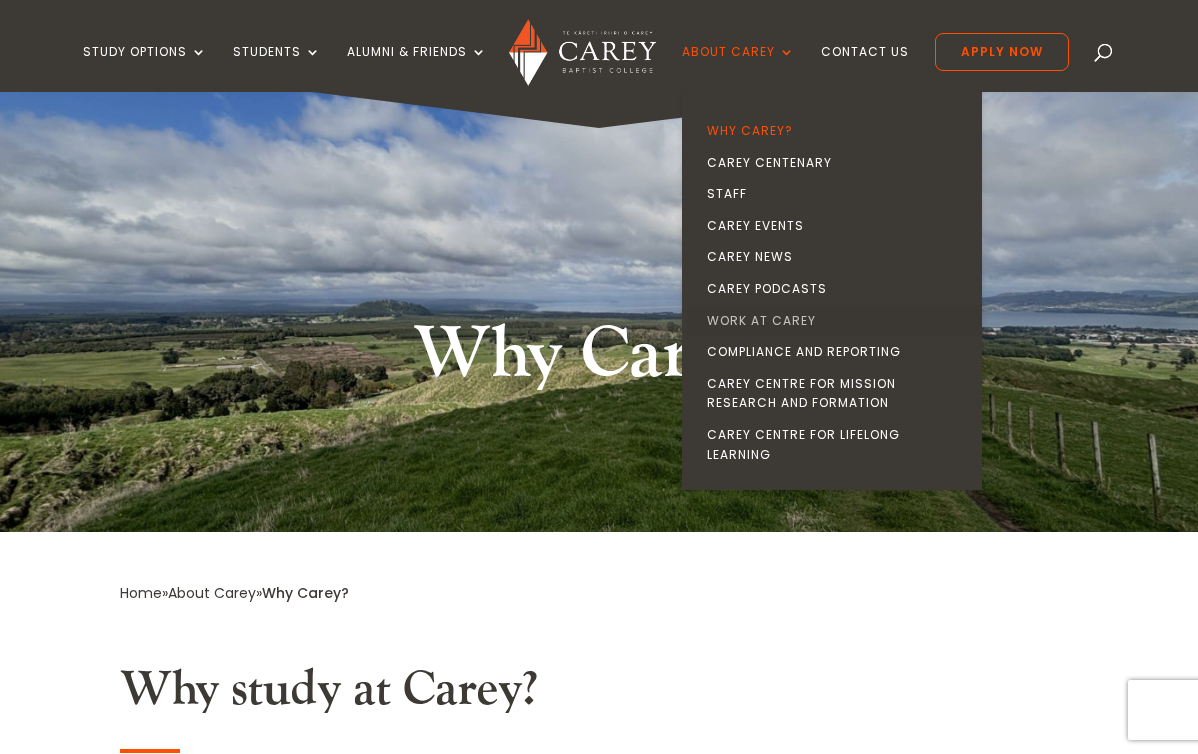 click on "Work at Carey" at bounding box center [837, 321] 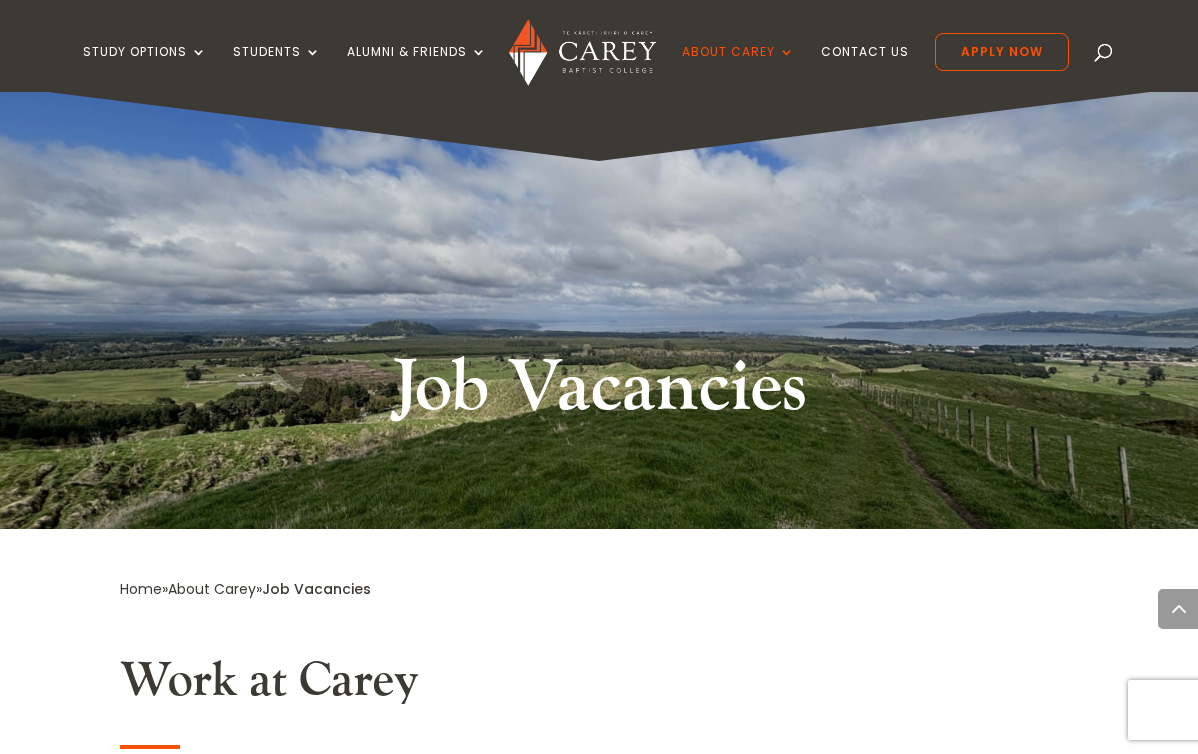 scroll, scrollTop: 0, scrollLeft: 0, axis: both 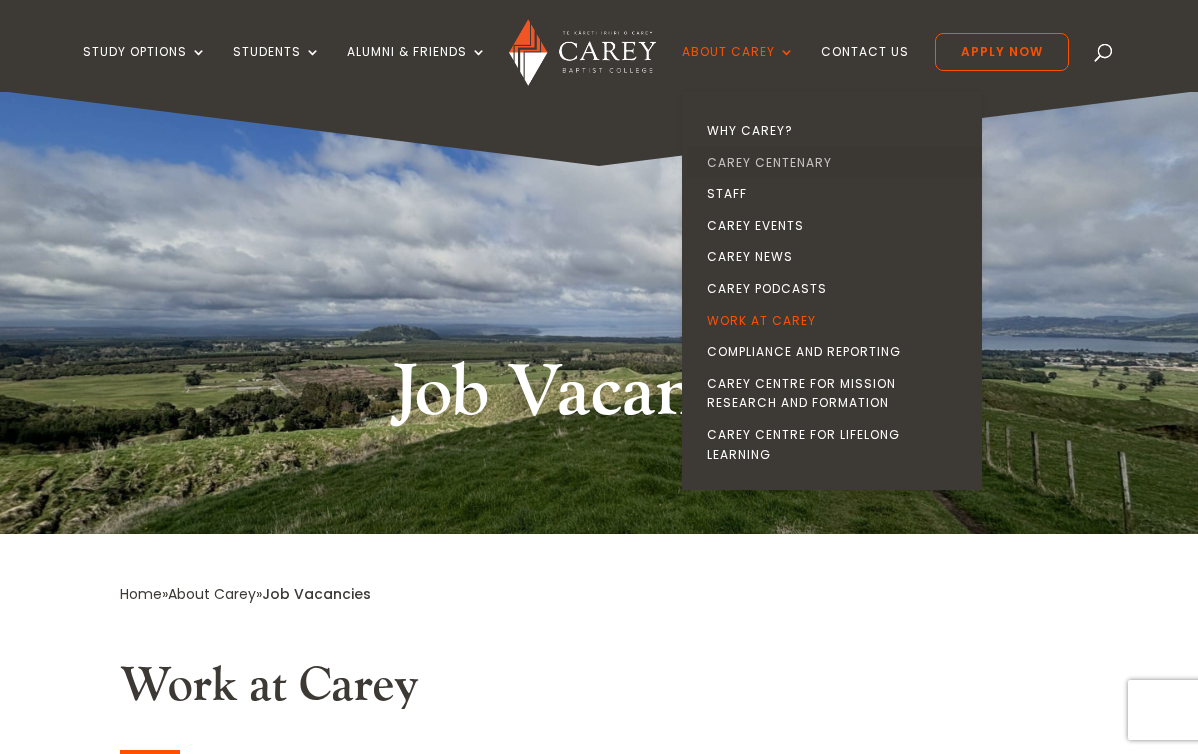 click on "Carey Centenary" at bounding box center (837, 163) 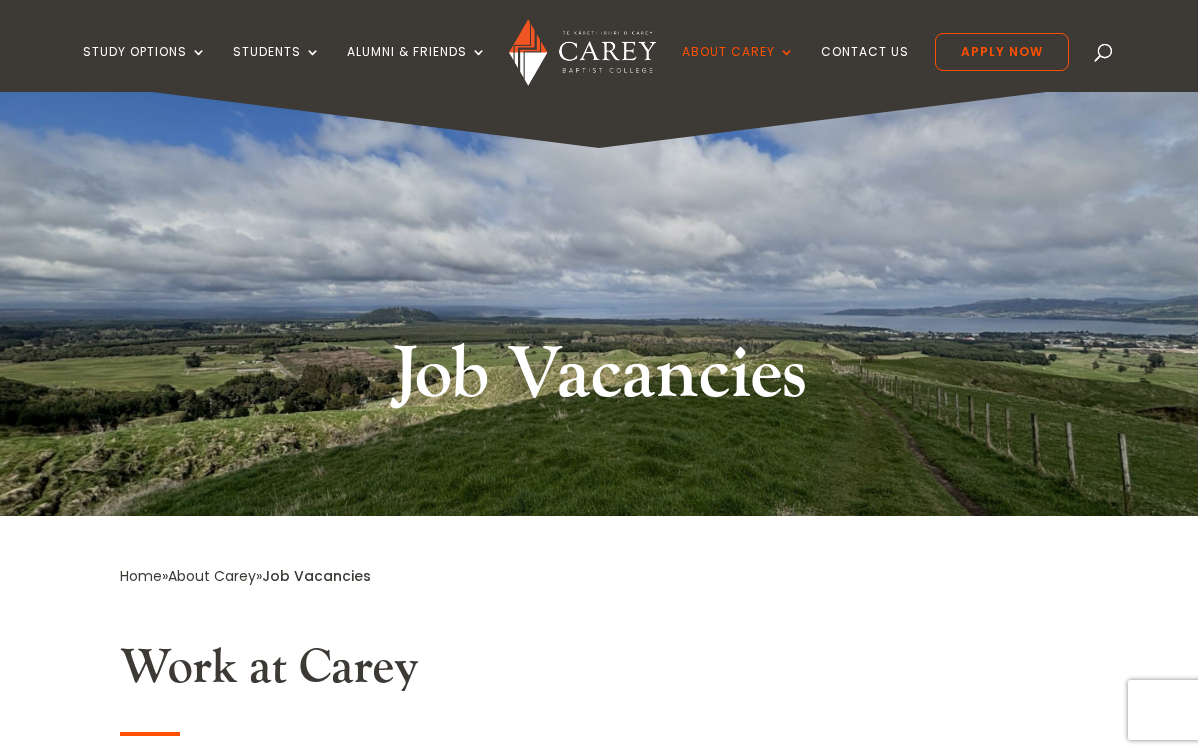 scroll, scrollTop: 43, scrollLeft: 0, axis: vertical 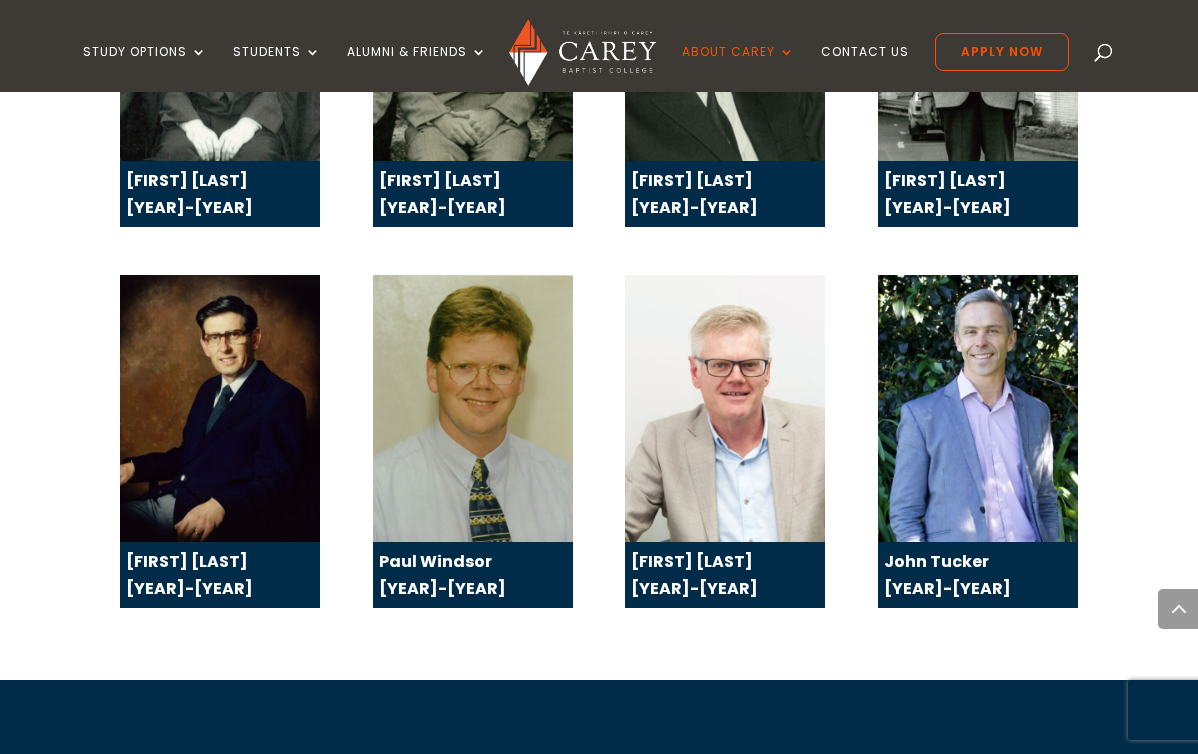 click at bounding box center (978, 408) 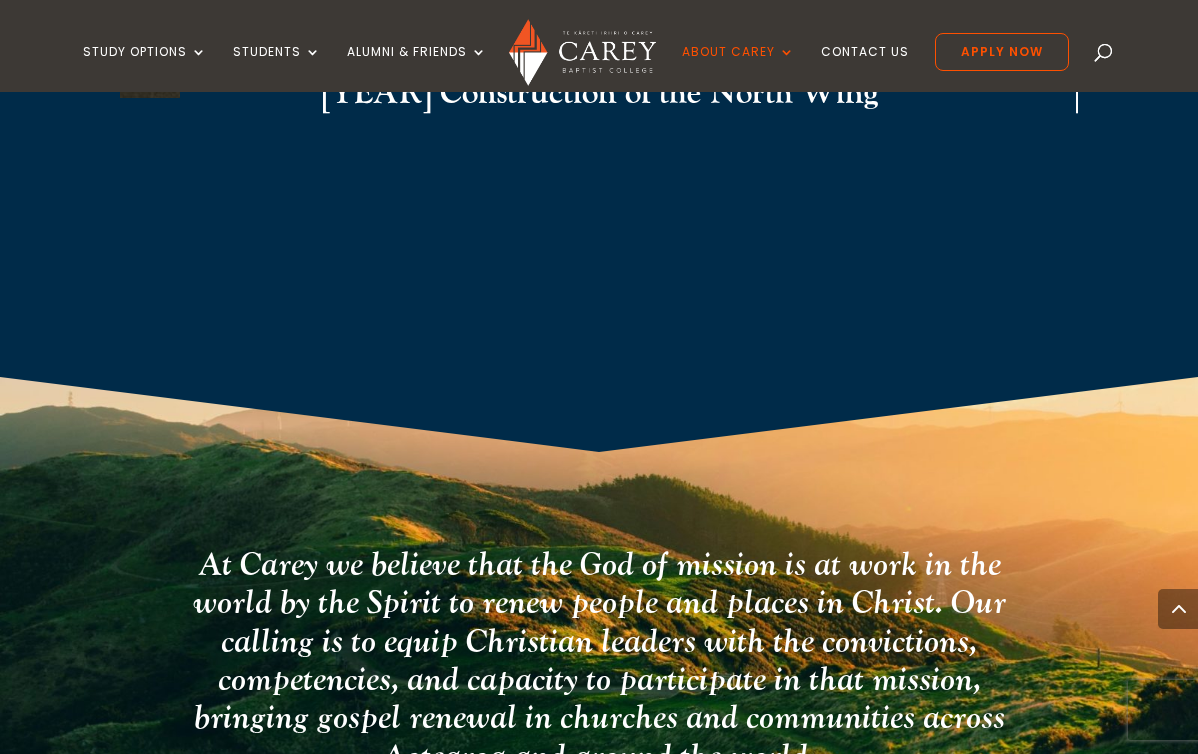 scroll, scrollTop: 3367, scrollLeft: 0, axis: vertical 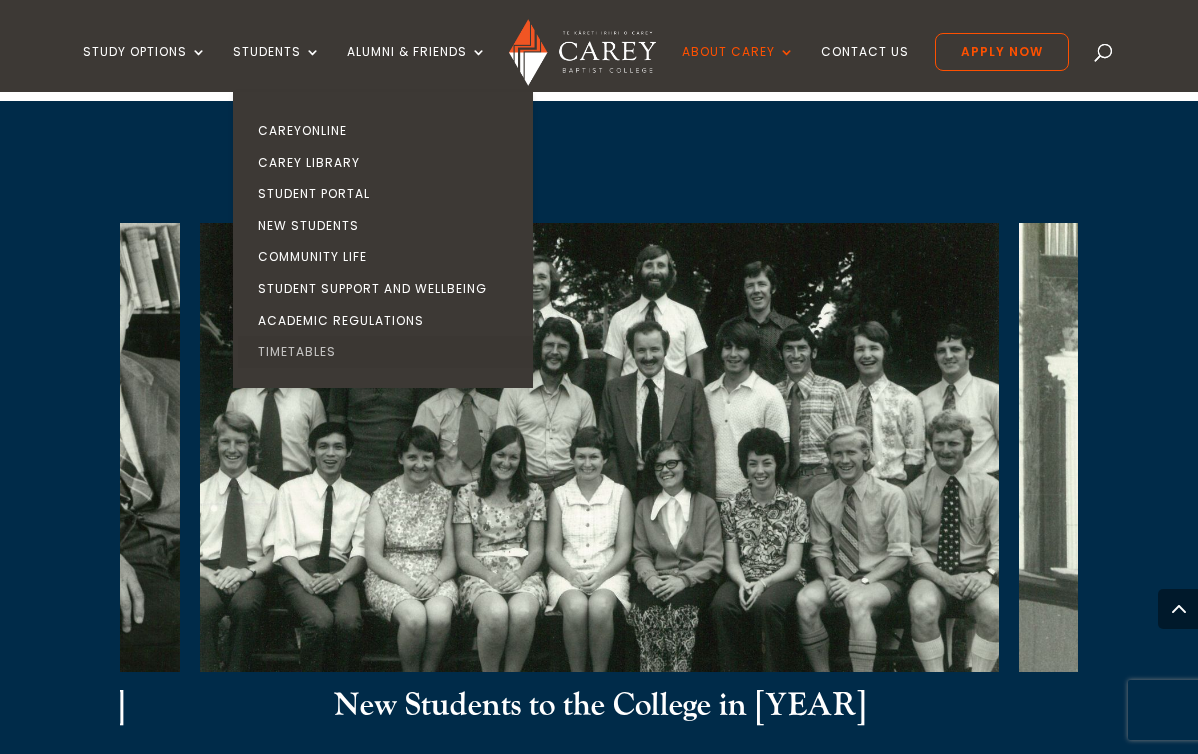 click on "Timetables" at bounding box center [388, 352] 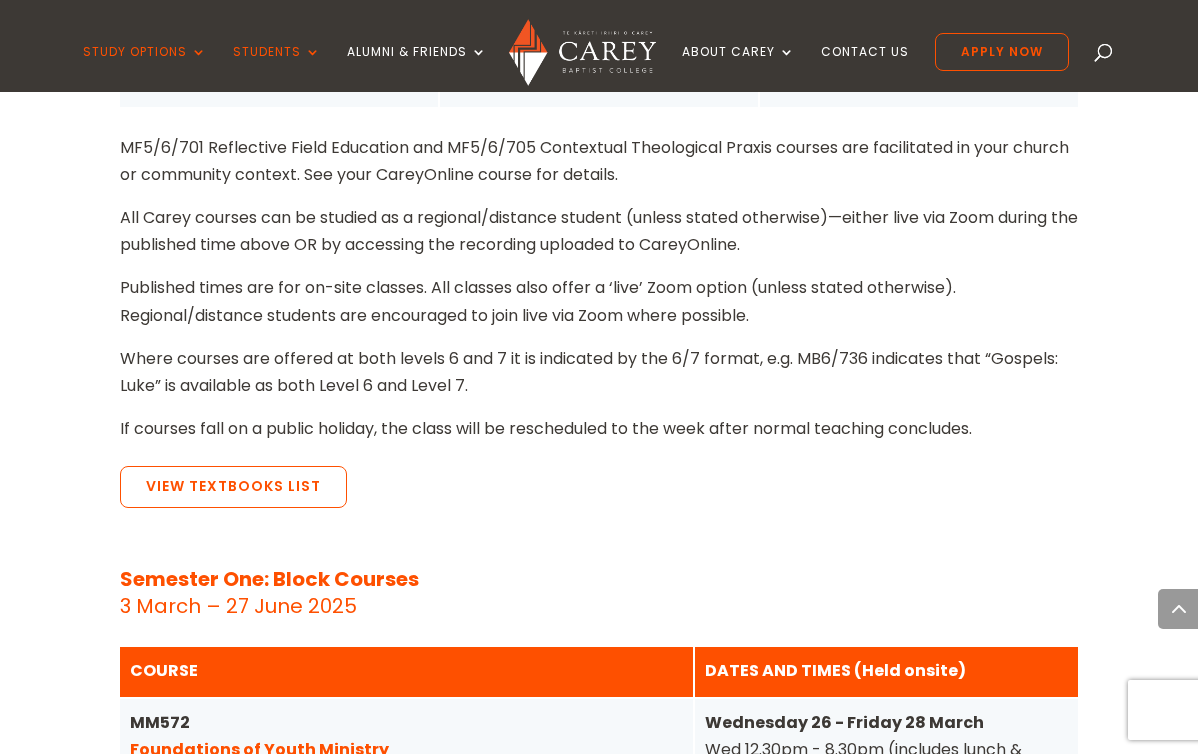 scroll, scrollTop: 2180, scrollLeft: 0, axis: vertical 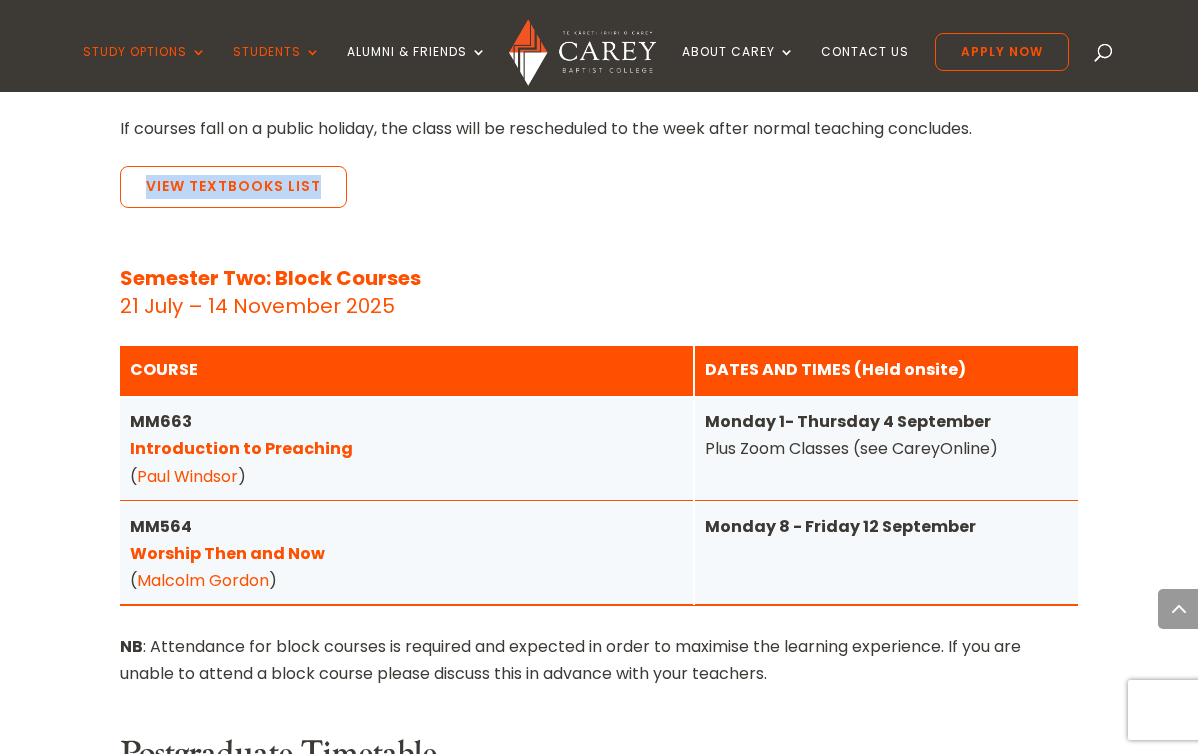 click on "Paul Windsor" at bounding box center (187, 476) 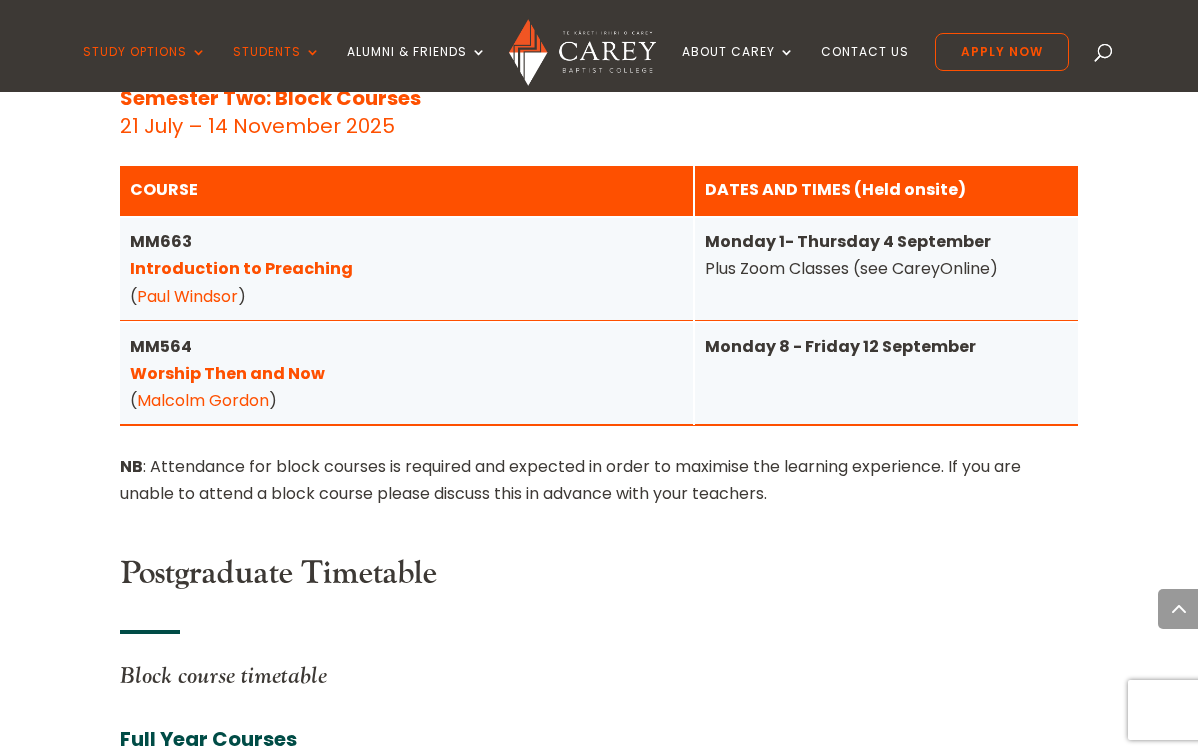 scroll, scrollTop: 4838, scrollLeft: 0, axis: vertical 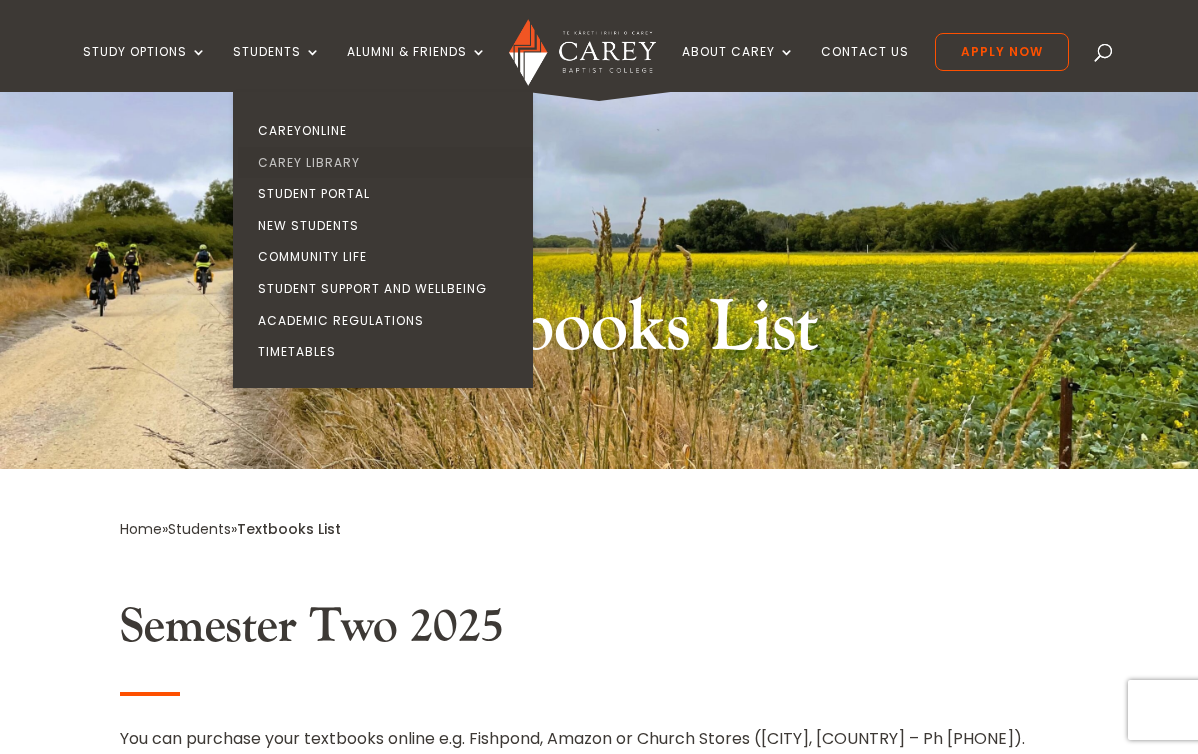 click on "Carey Library" at bounding box center [388, 163] 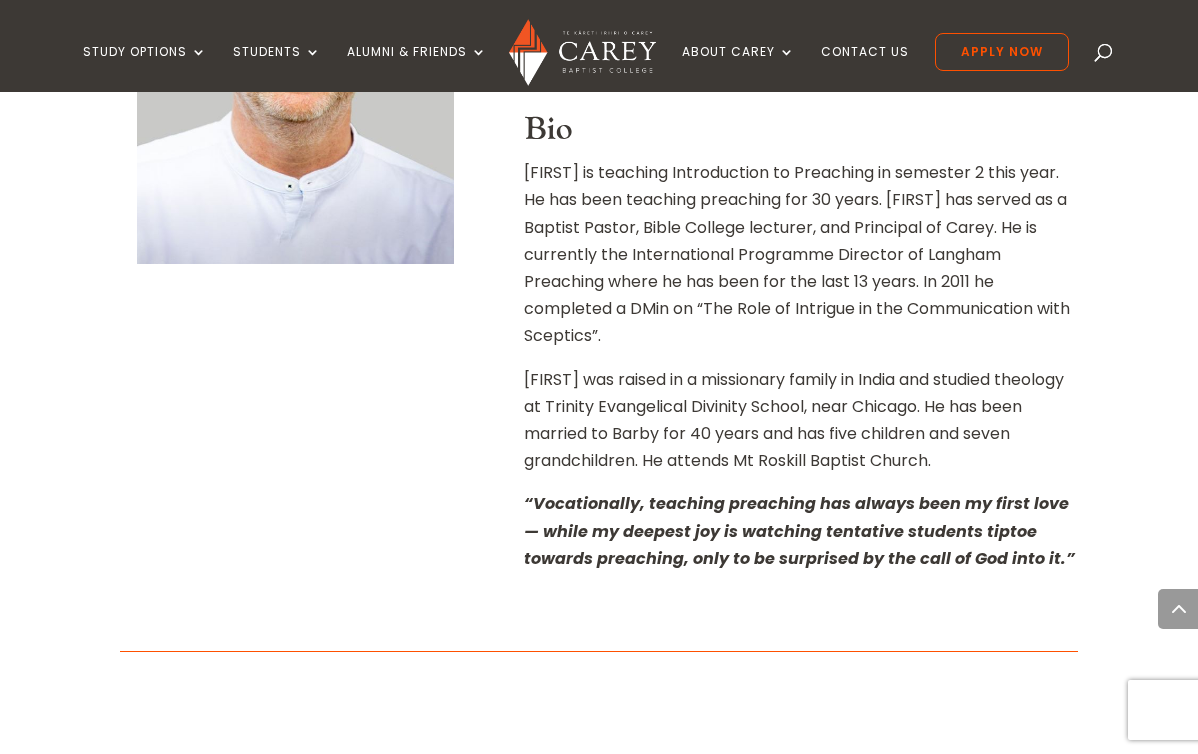 scroll, scrollTop: 213, scrollLeft: 0, axis: vertical 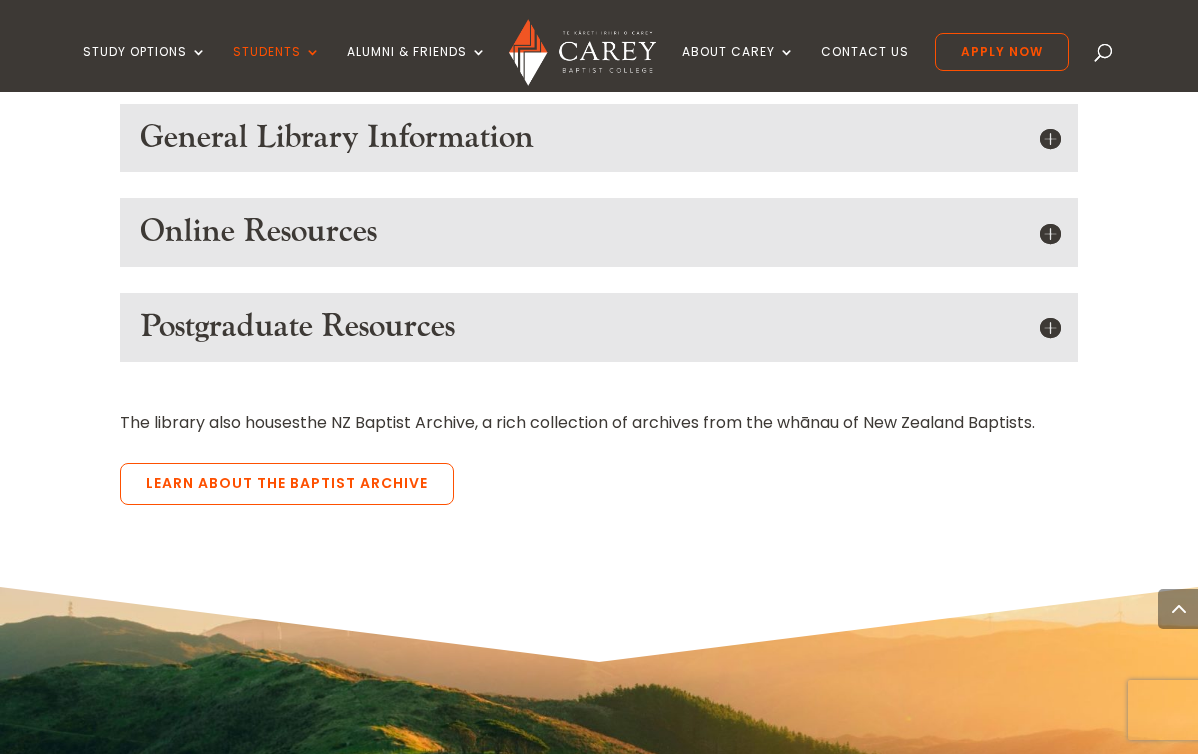 click on "General Library Information" at bounding box center [599, 138] 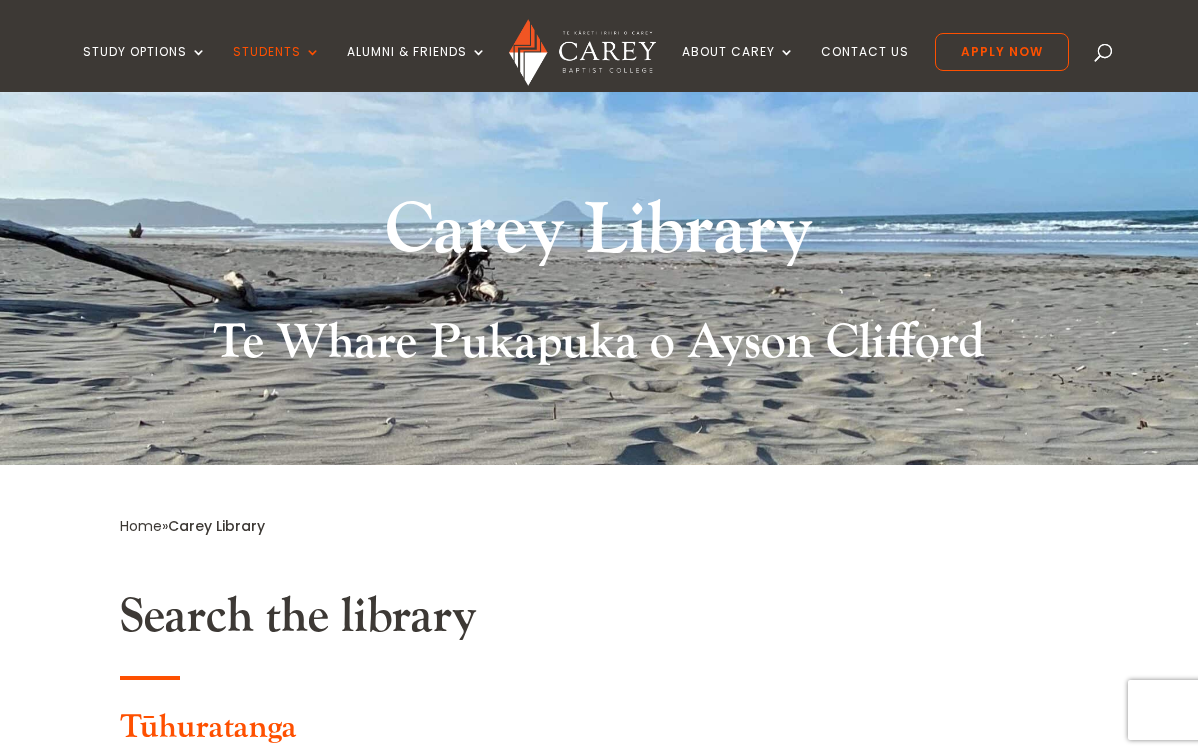 scroll, scrollTop: 71, scrollLeft: 0, axis: vertical 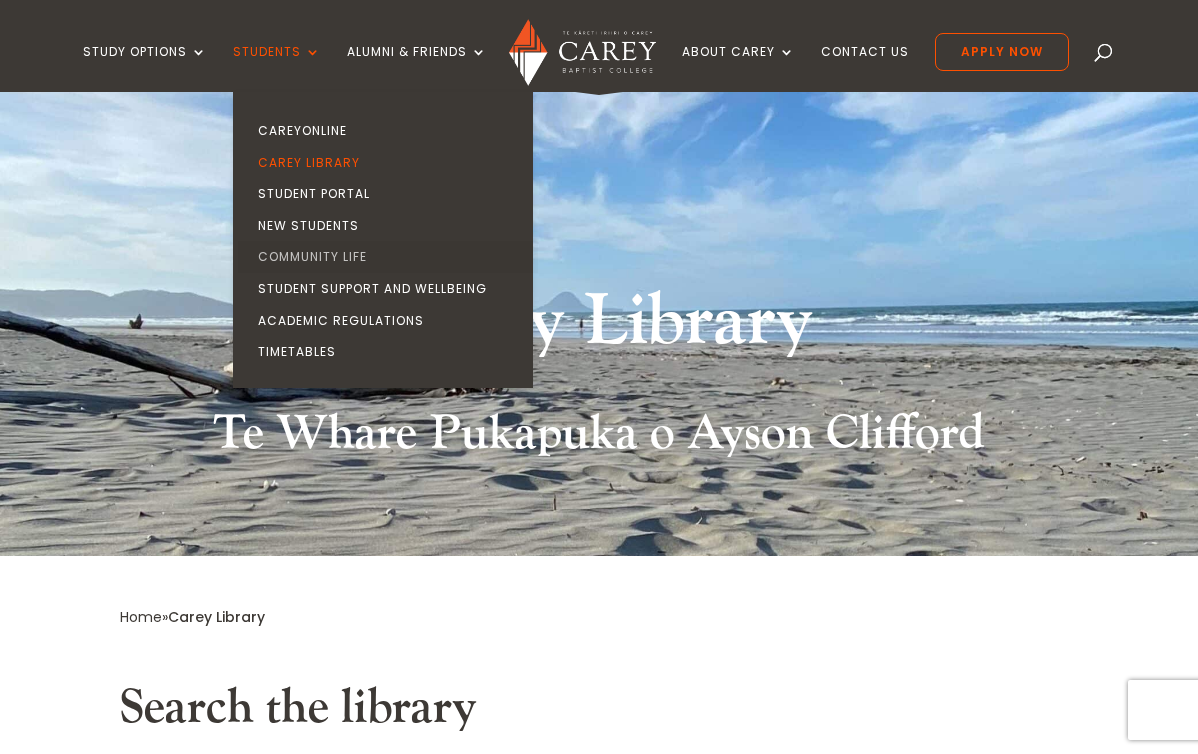 click on "Community Life" at bounding box center (388, 257) 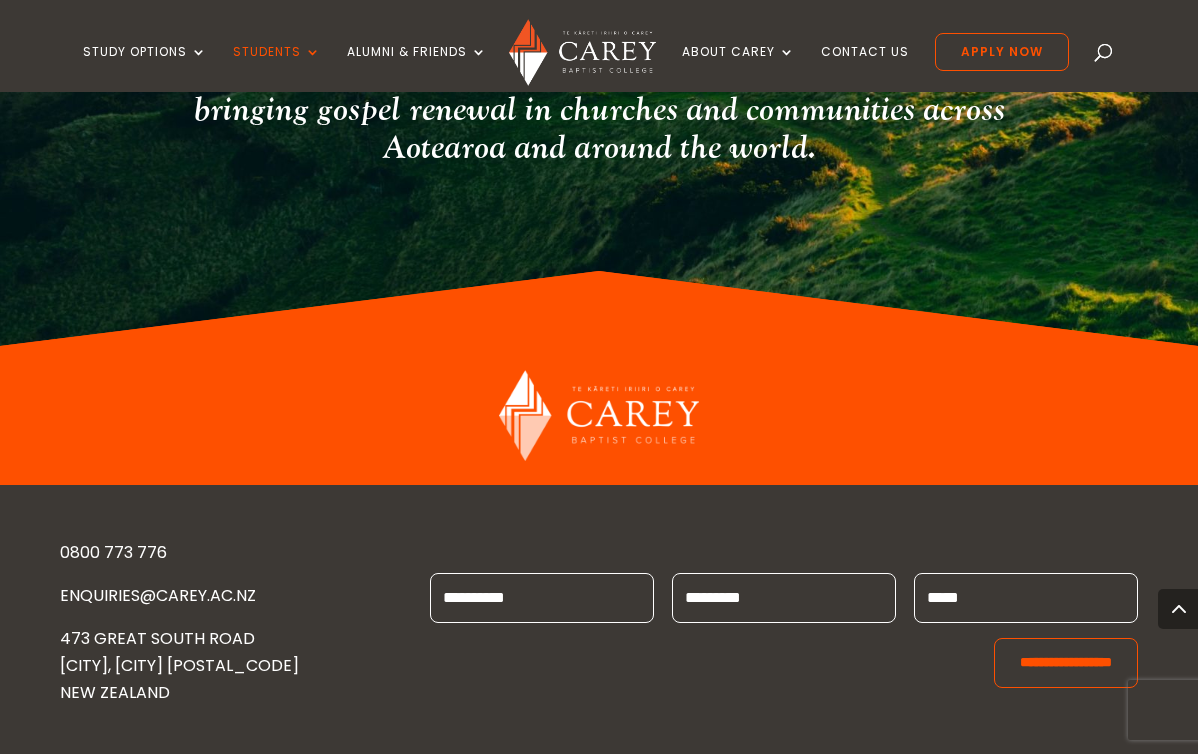 scroll, scrollTop: 3554, scrollLeft: 0, axis: vertical 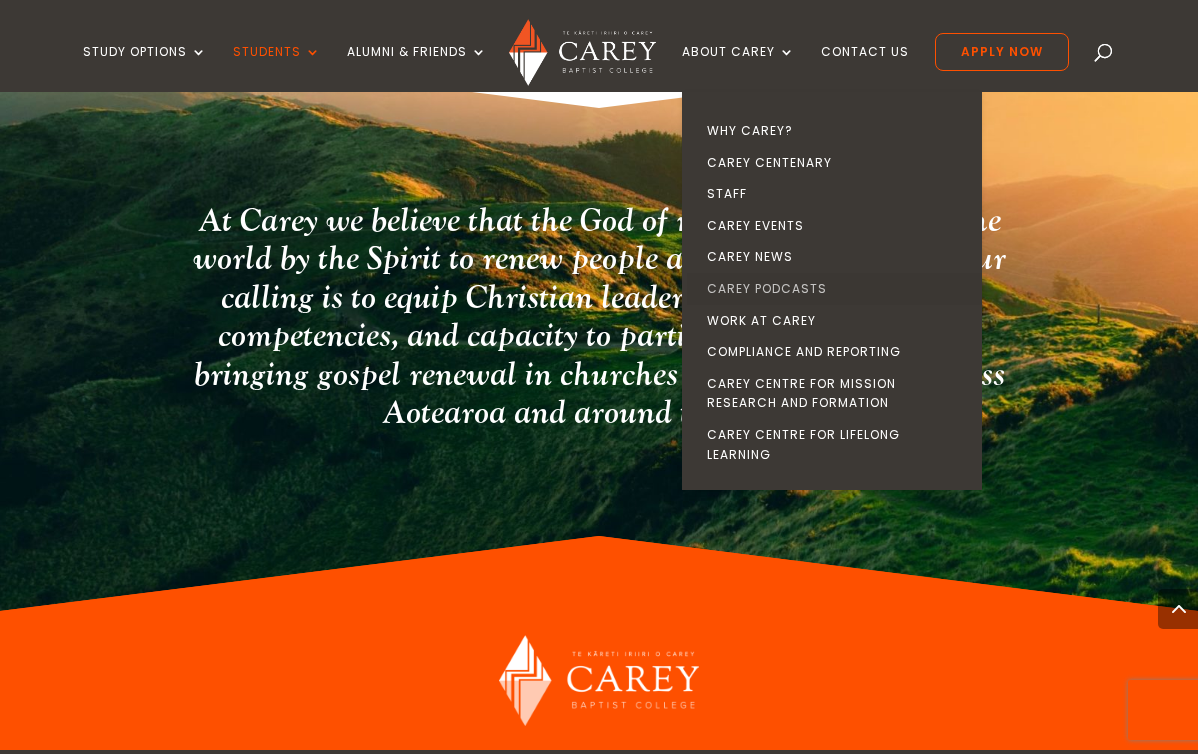 click on "Carey Podcasts" at bounding box center [837, 289] 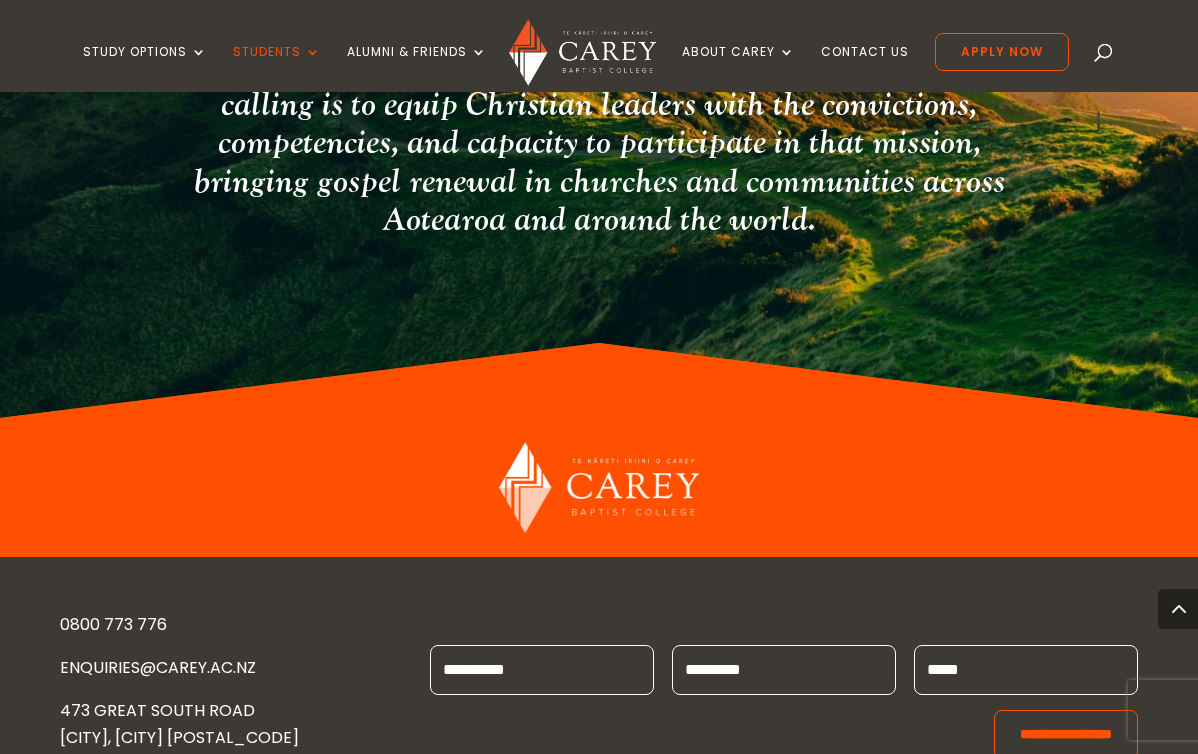 scroll, scrollTop: 3809, scrollLeft: 0, axis: vertical 